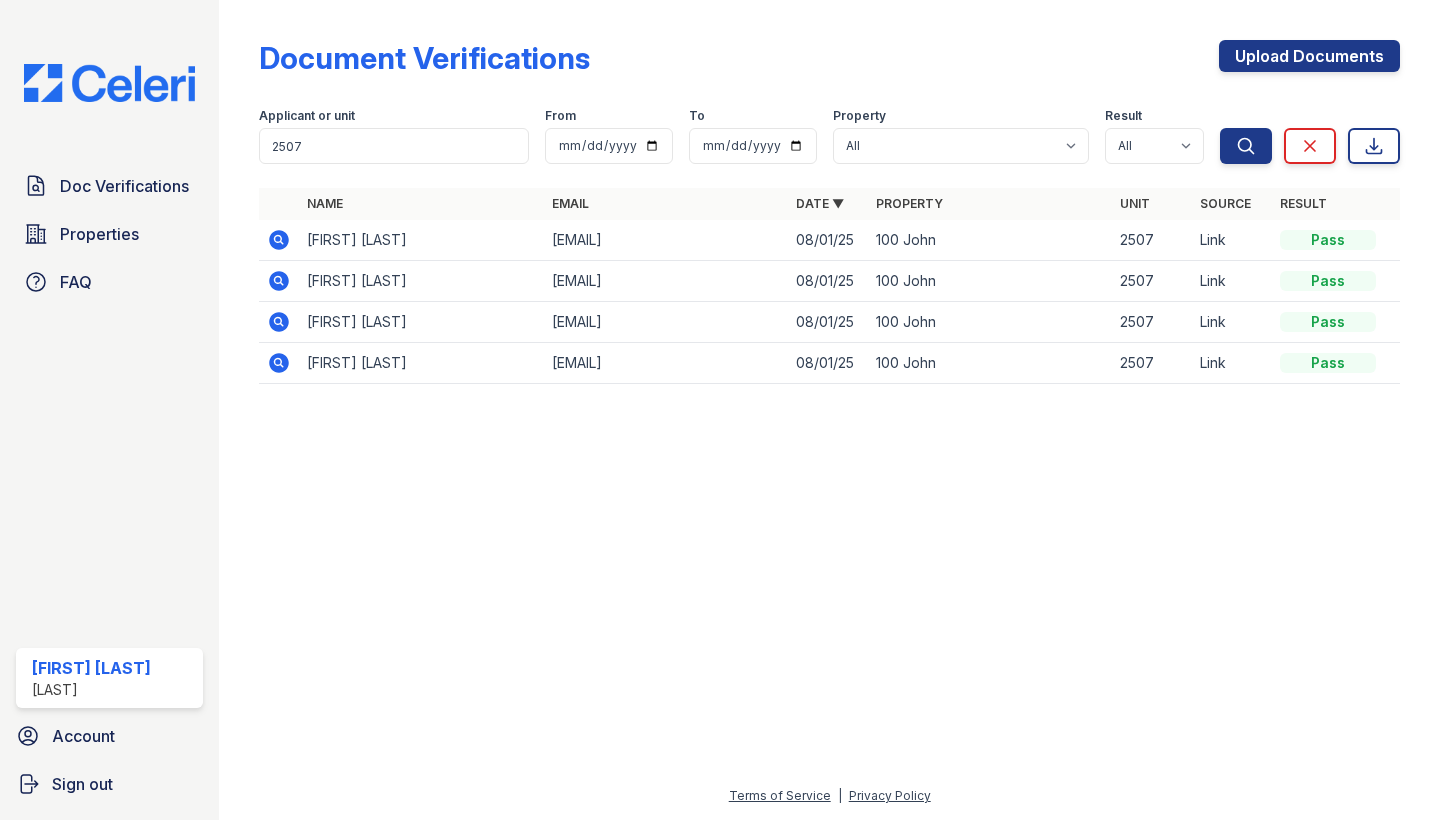 scroll, scrollTop: 0, scrollLeft: 0, axis: both 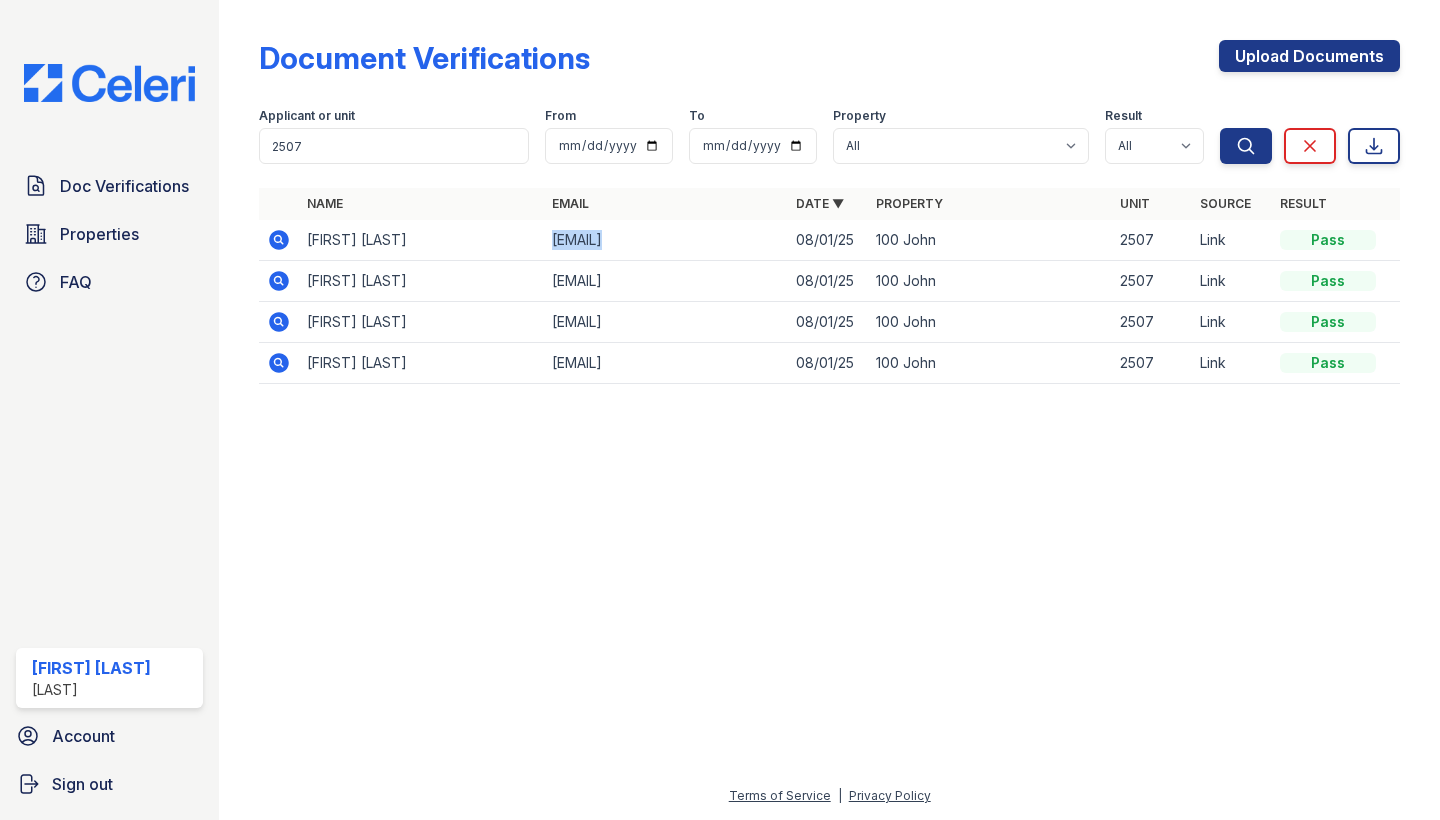 click on "srijavanacharla@gmail.com" at bounding box center (666, 240) 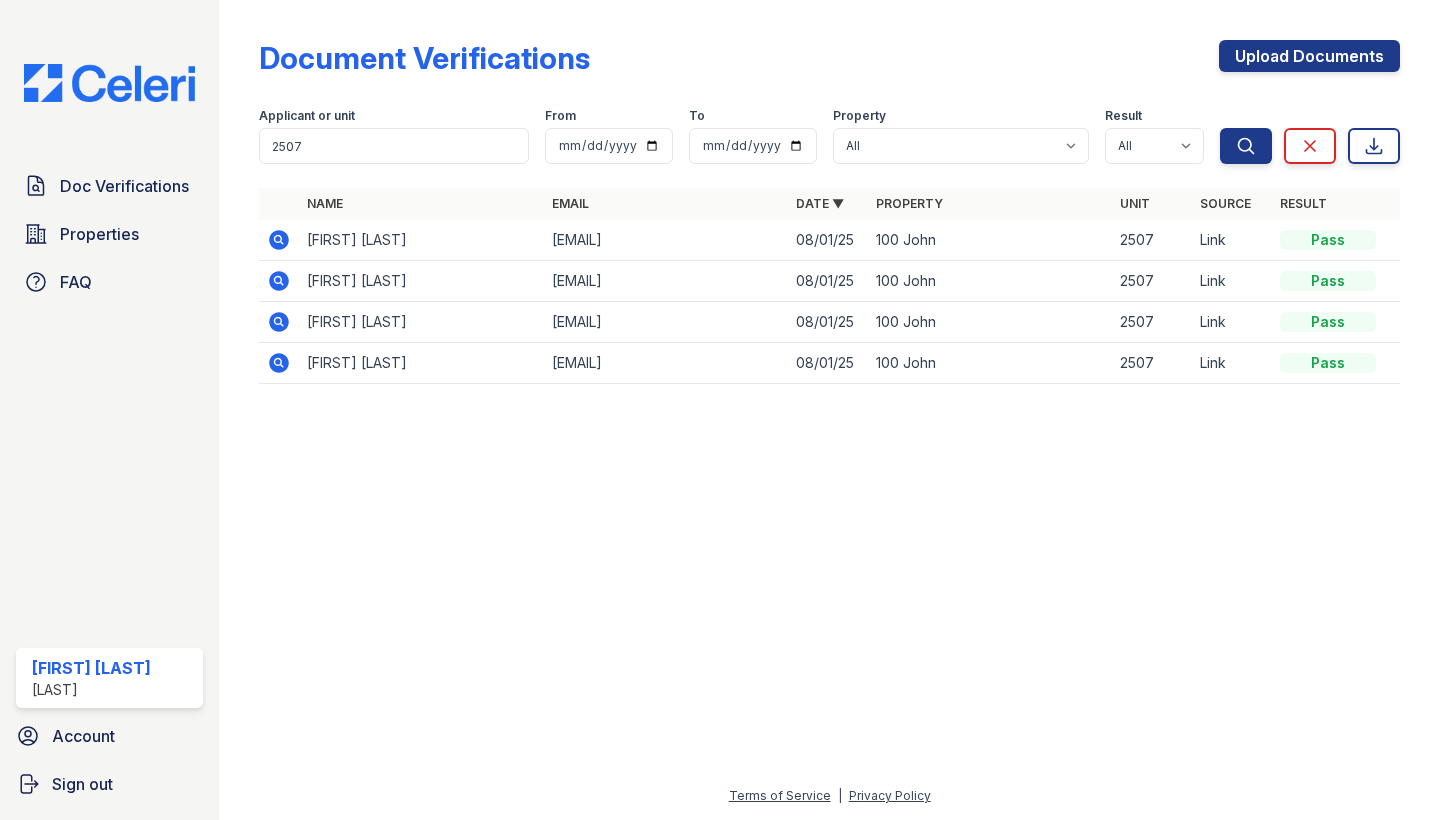click on "nanduy2003@gmail.com" at bounding box center [666, 322] 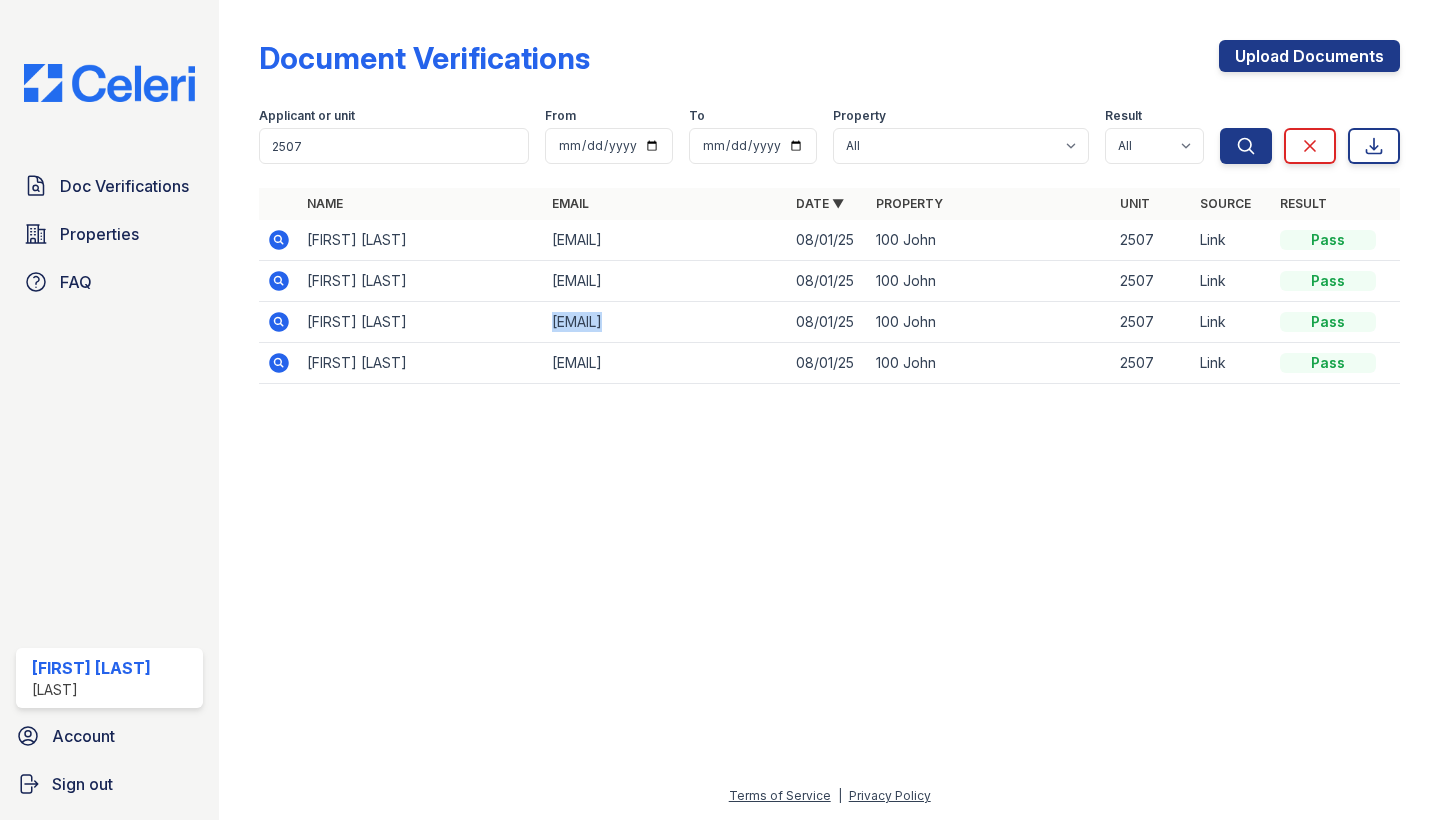 click on "[EMAIL]" at bounding box center (666, 322) 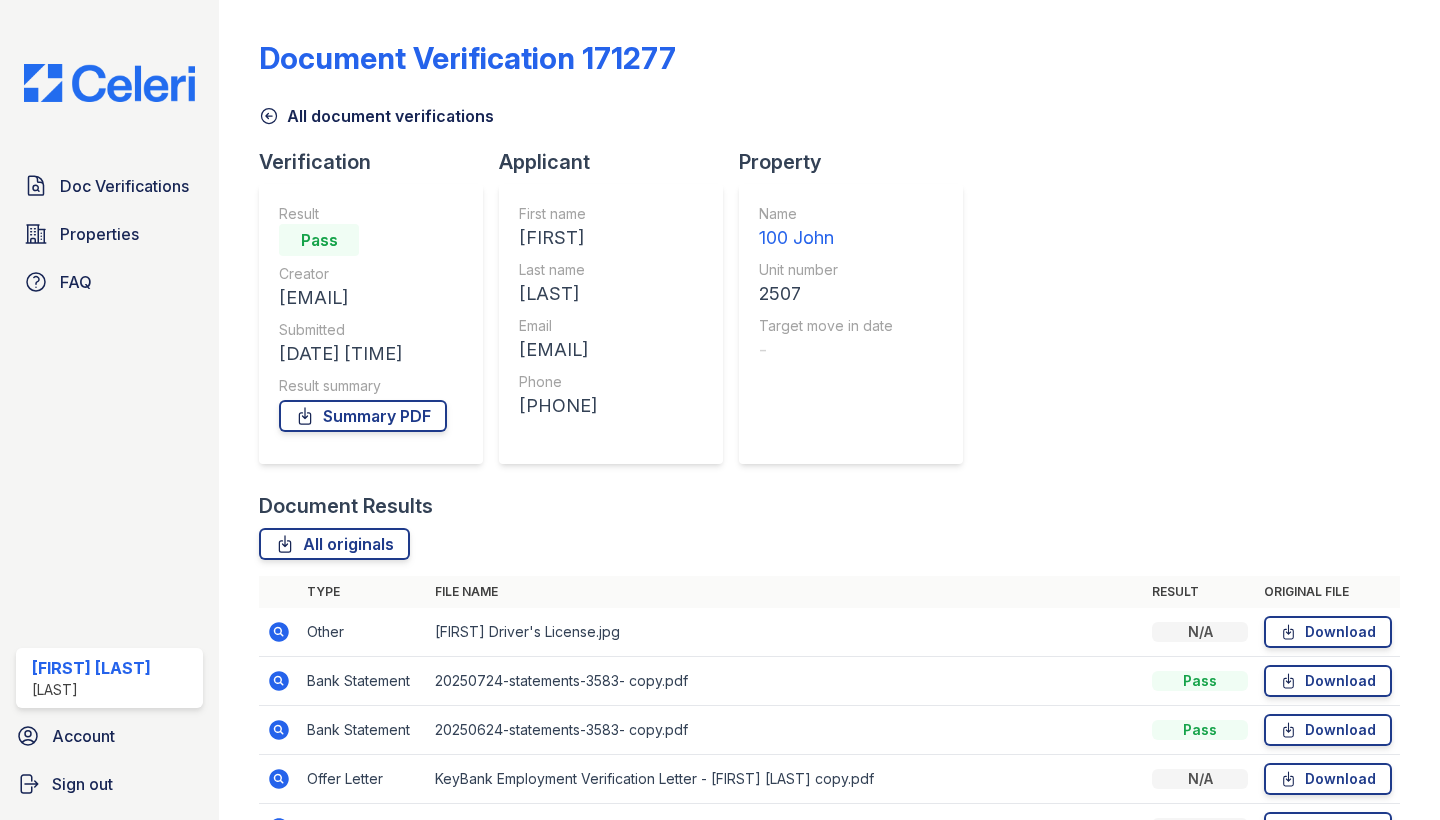 scroll, scrollTop: 0, scrollLeft: 0, axis: both 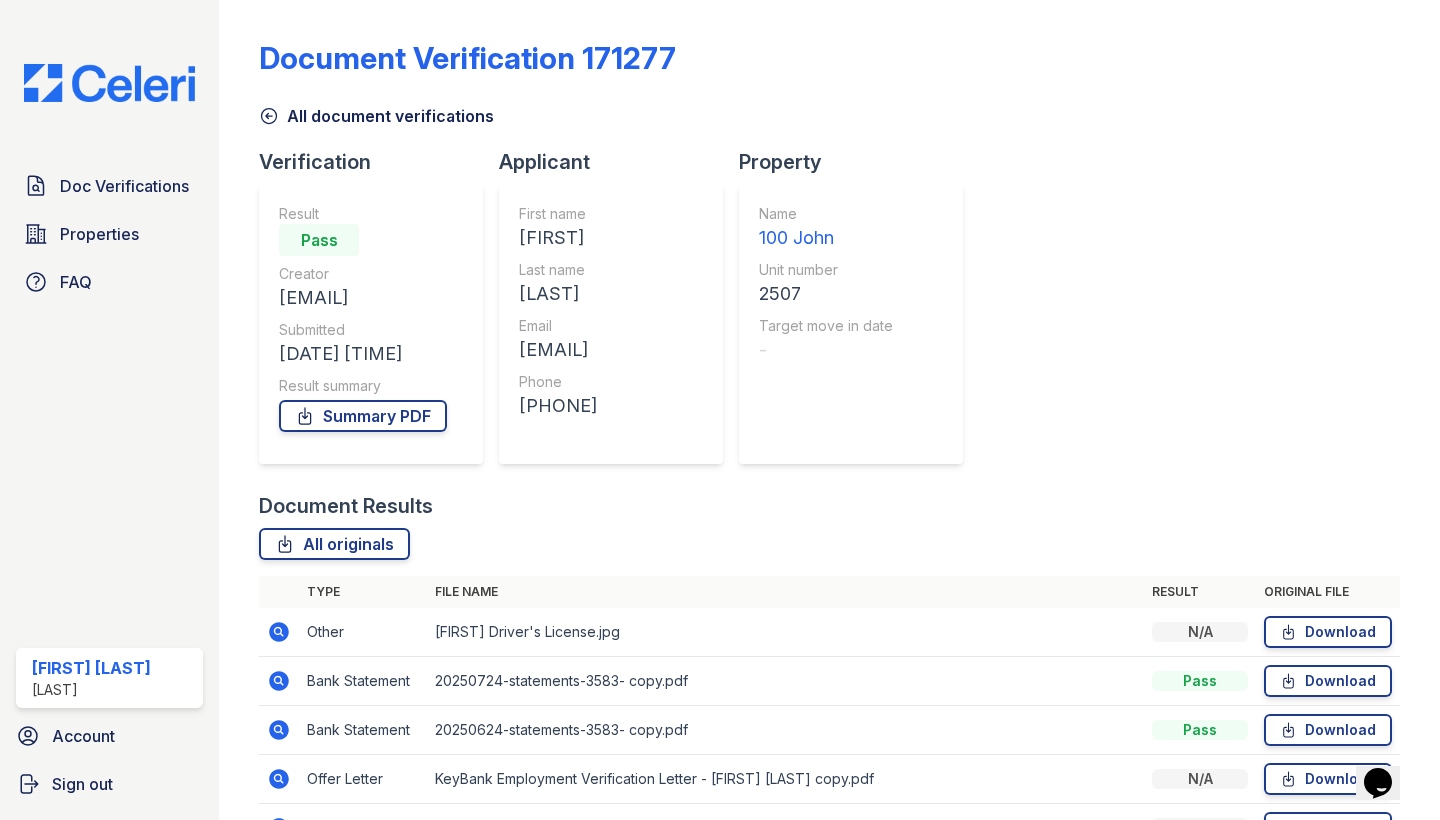 drag, startPoint x: 576, startPoint y: 410, endPoint x: 784, endPoint y: 410, distance: 208 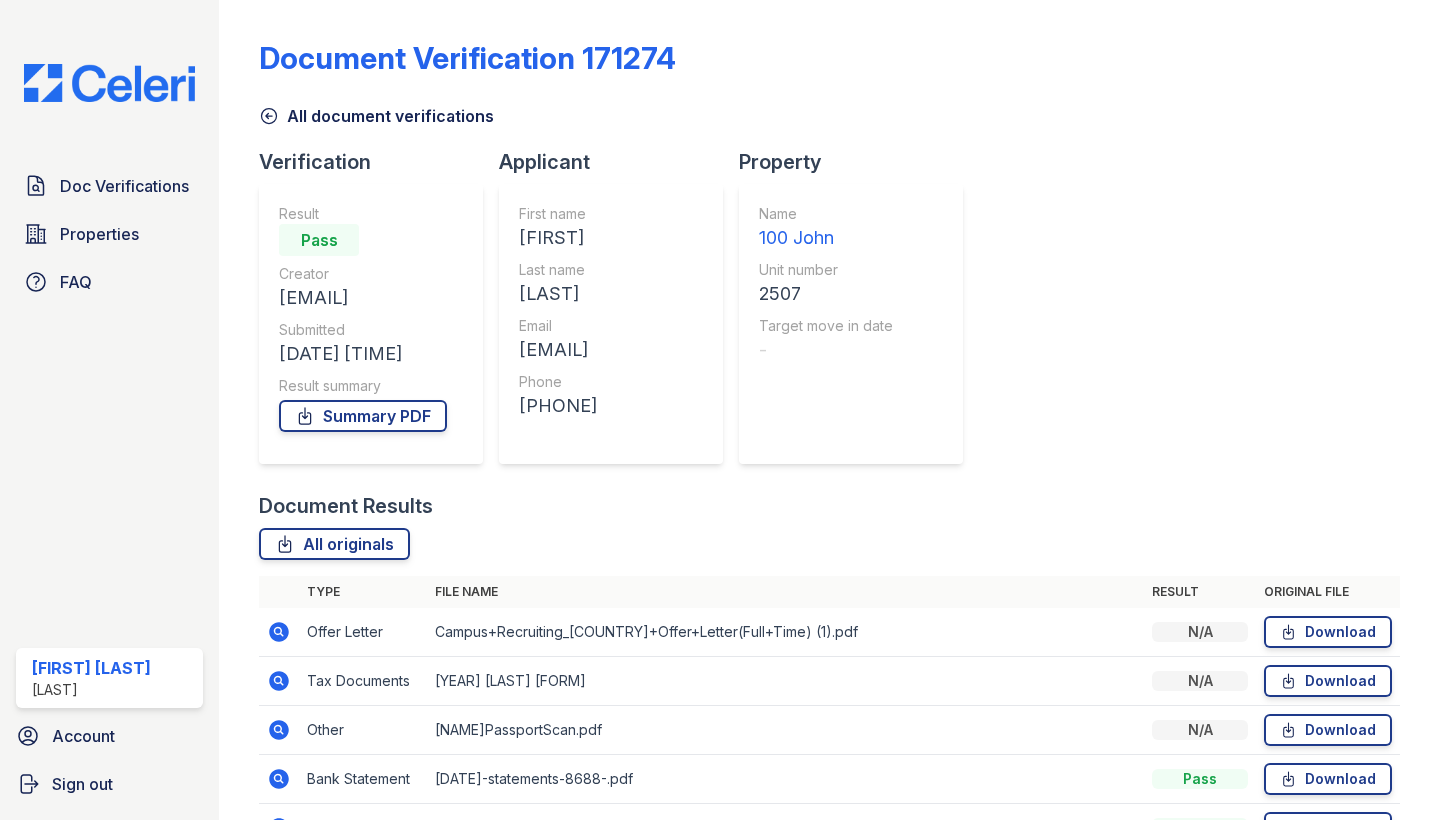 scroll, scrollTop: 0, scrollLeft: 0, axis: both 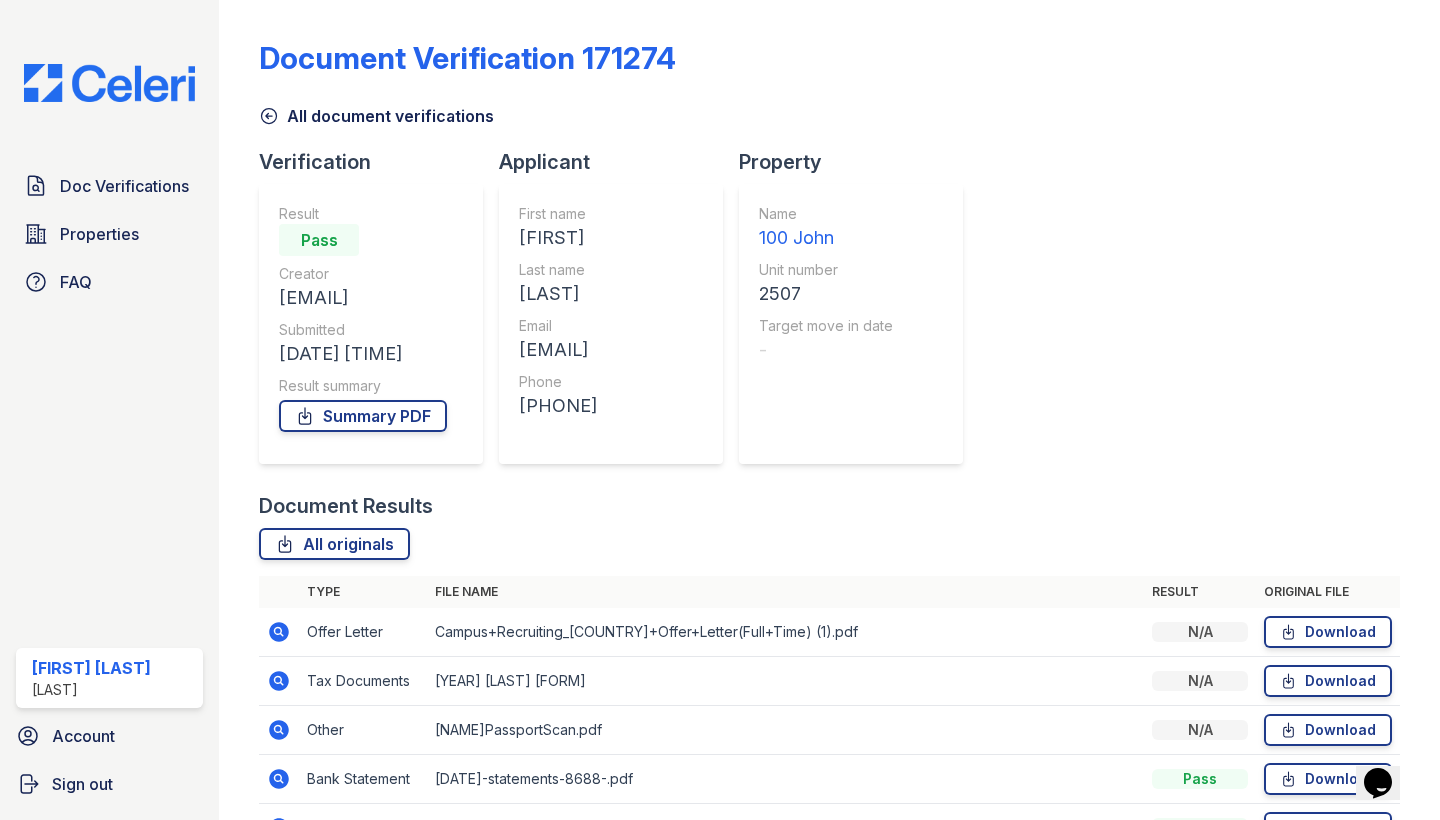 drag, startPoint x: 559, startPoint y: 409, endPoint x: 719, endPoint y: 409, distance: 160 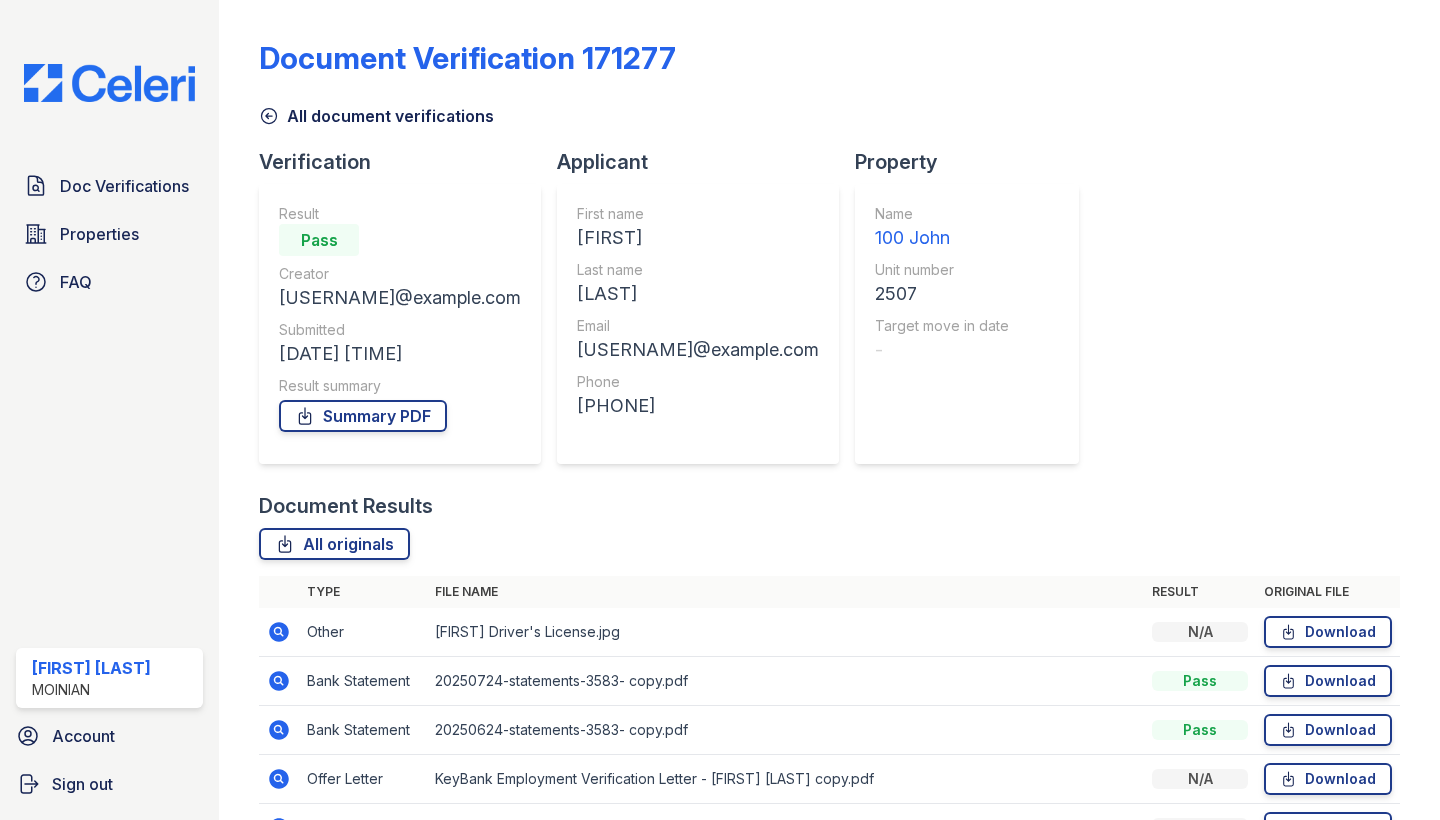 scroll, scrollTop: 0, scrollLeft: 0, axis: both 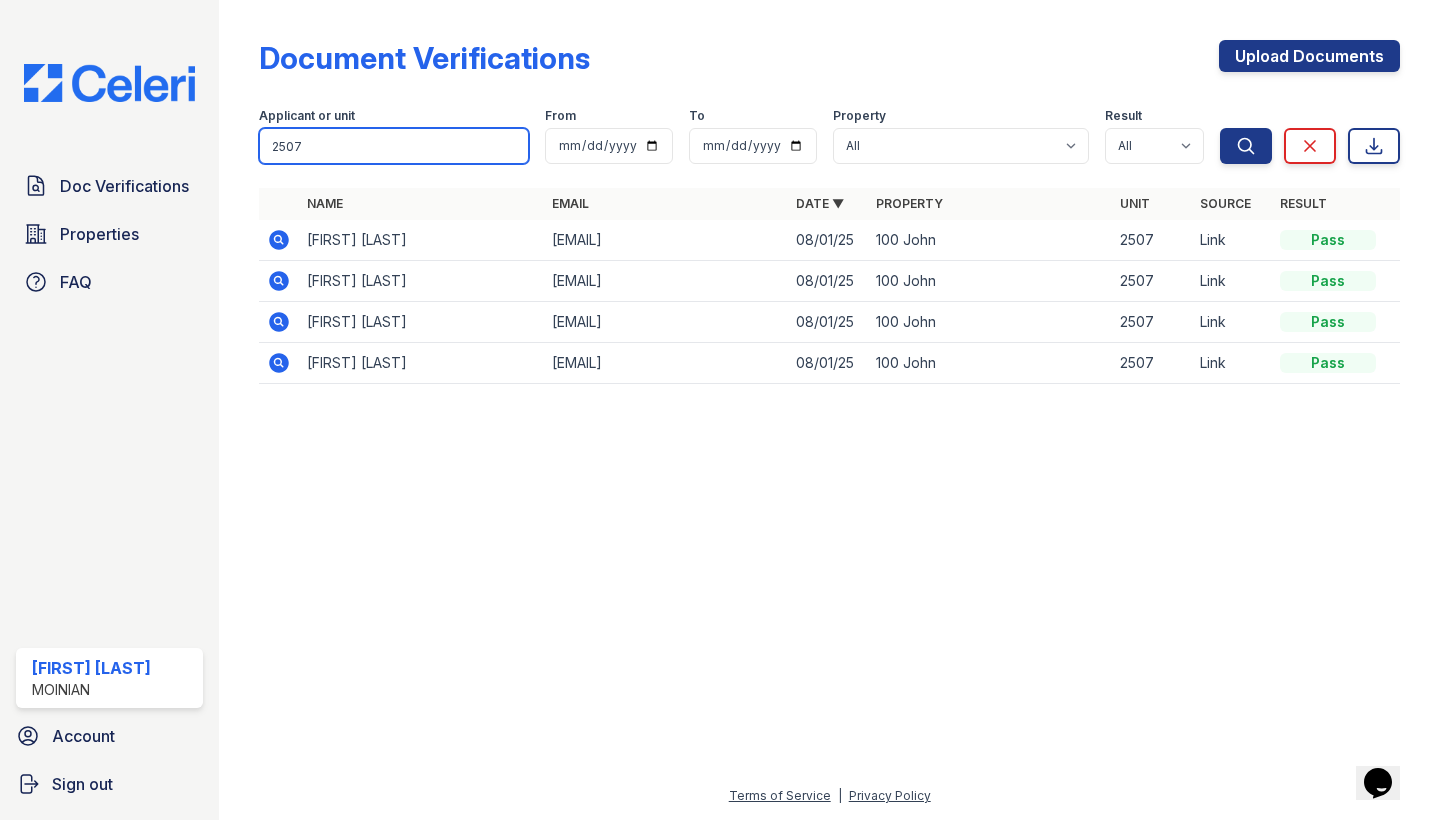 click on "2507" at bounding box center (394, 146) 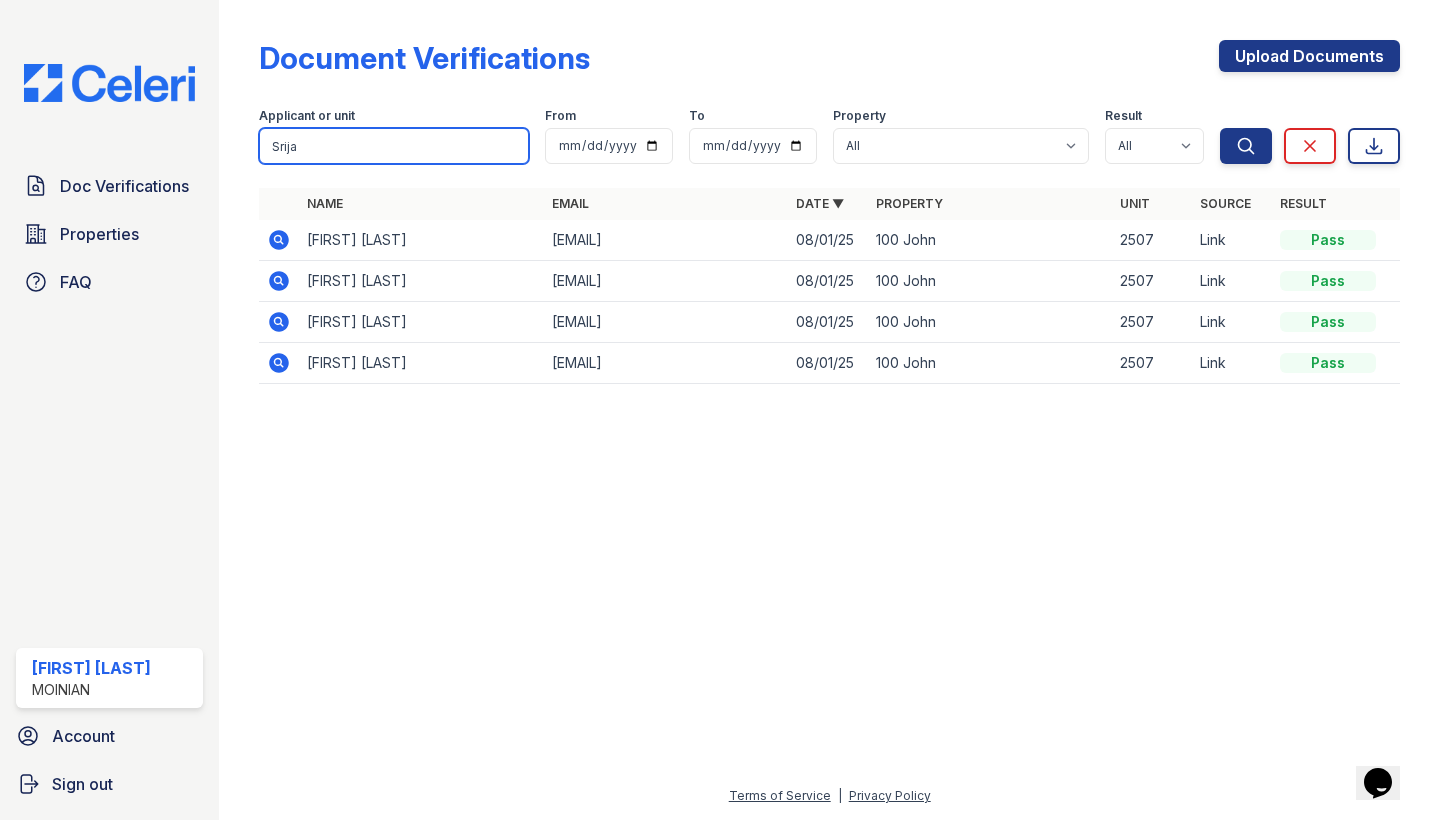 type on "Srija" 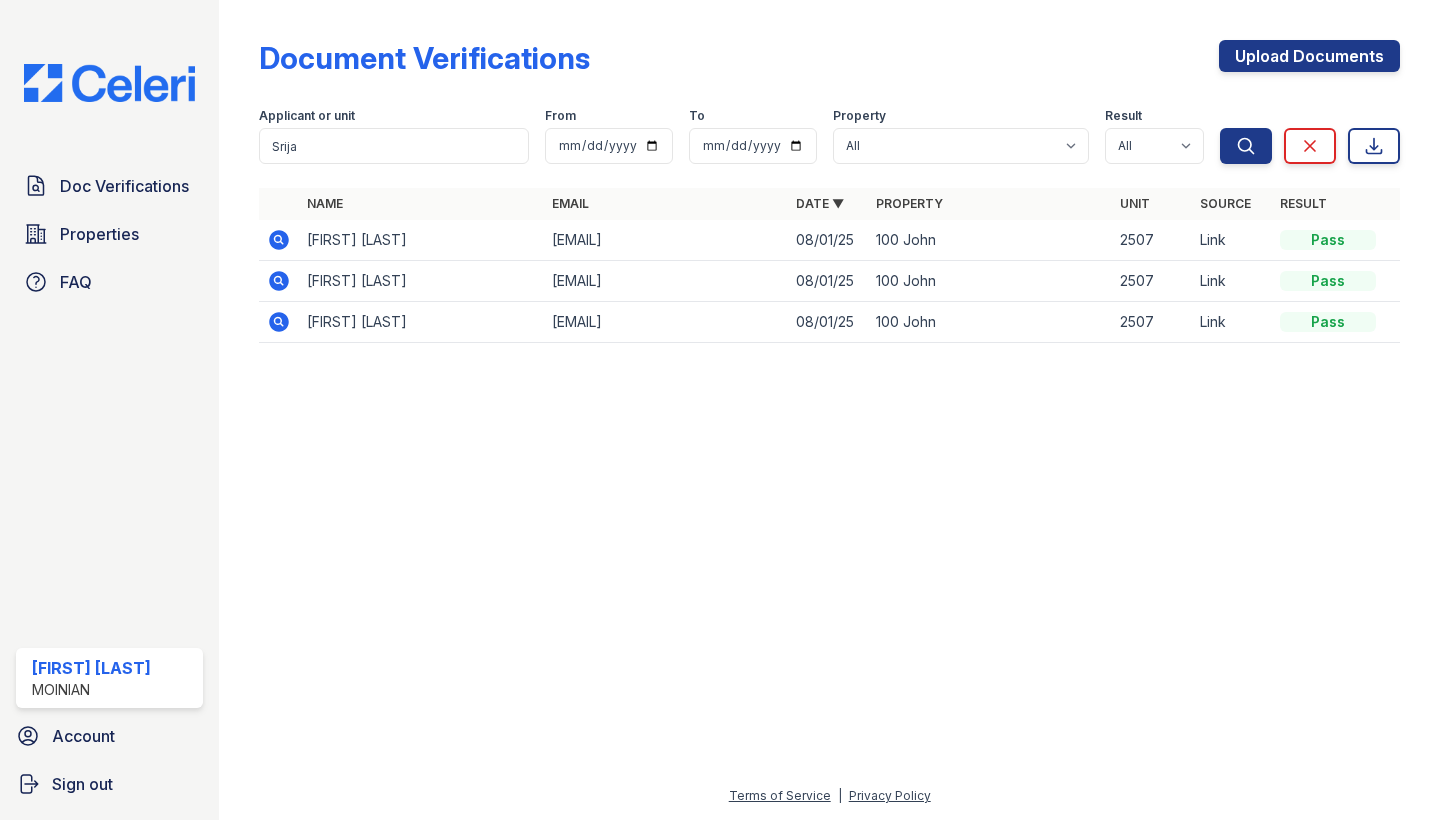 click 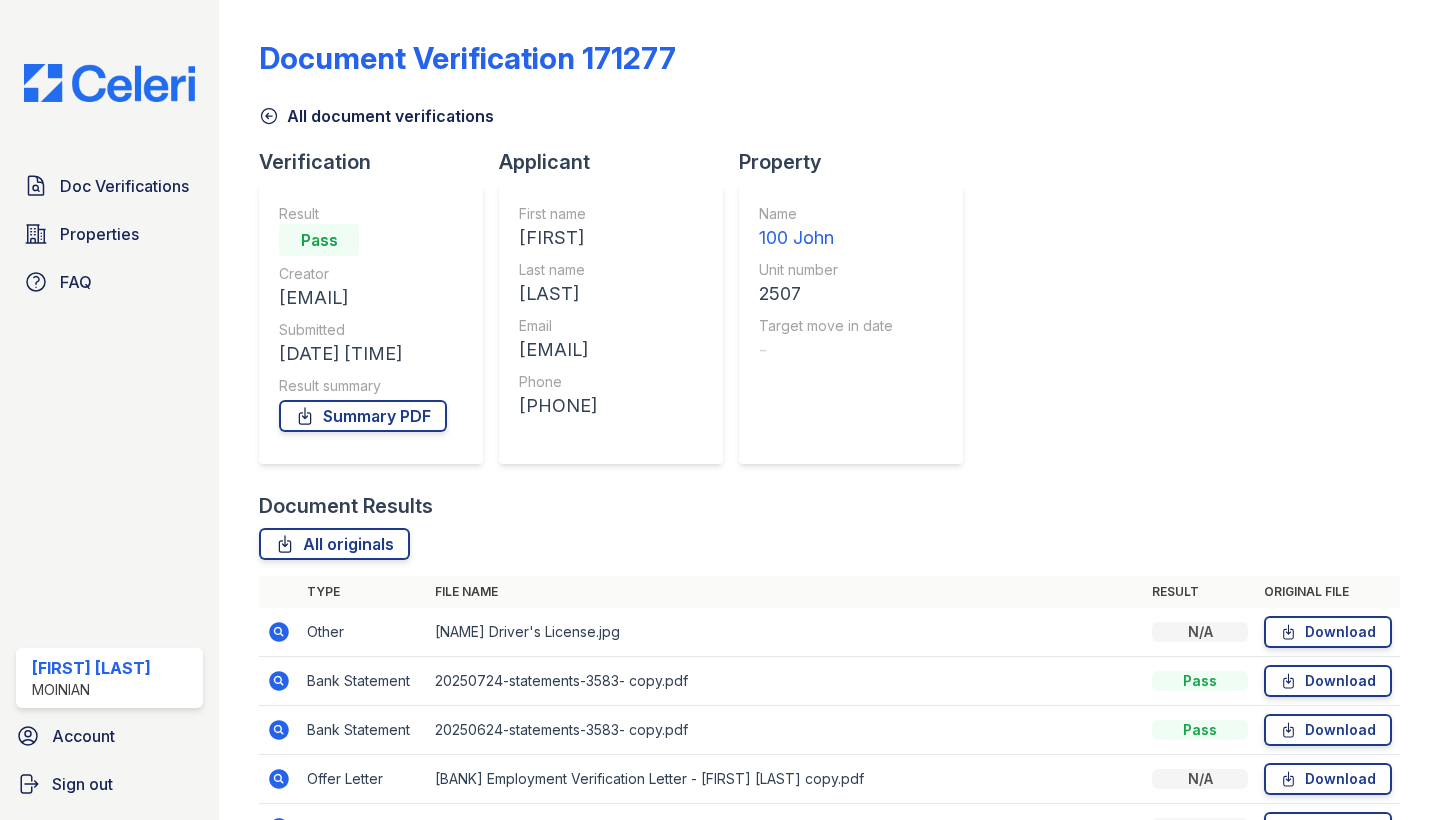 scroll, scrollTop: 0, scrollLeft: 0, axis: both 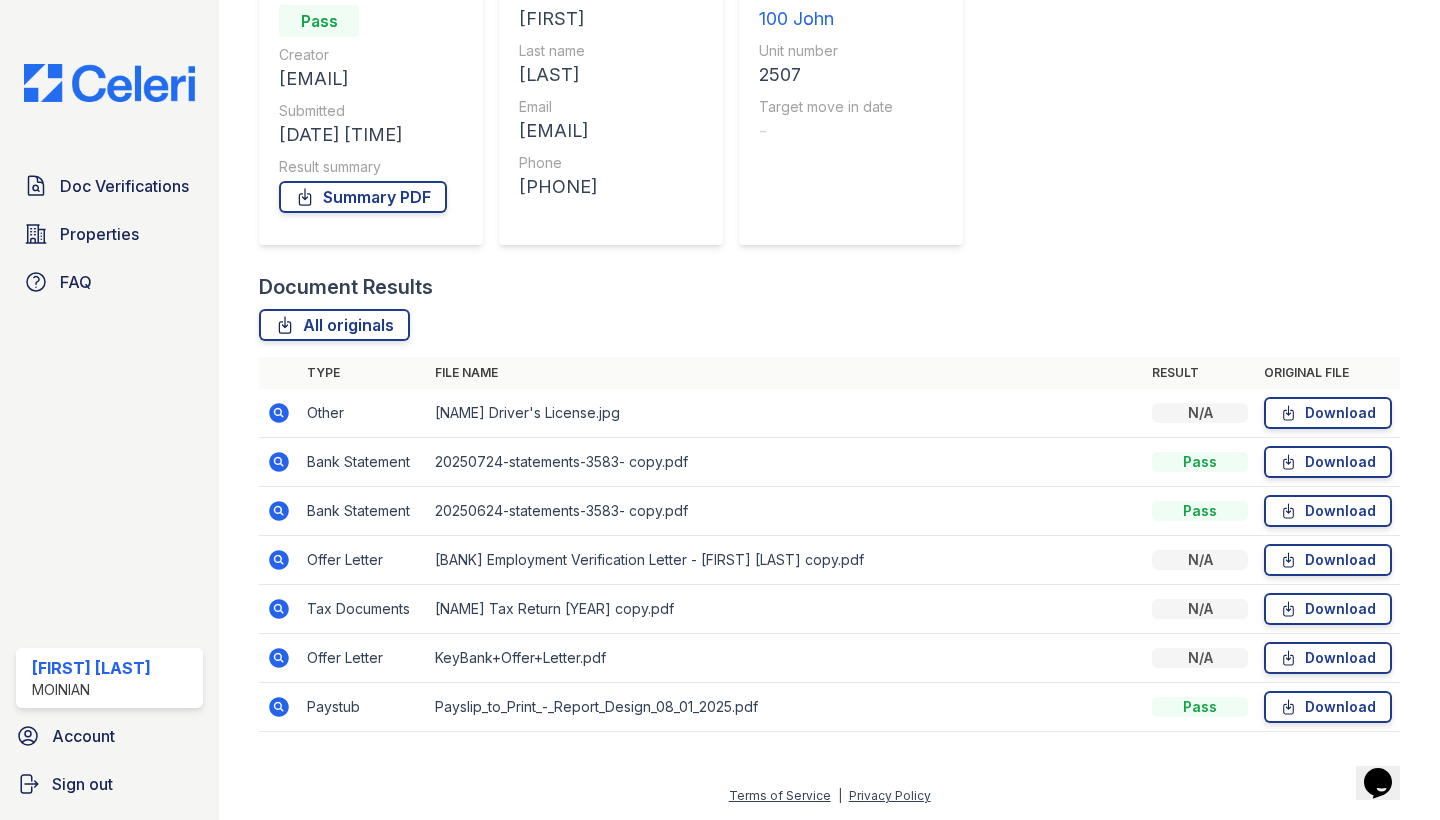 click 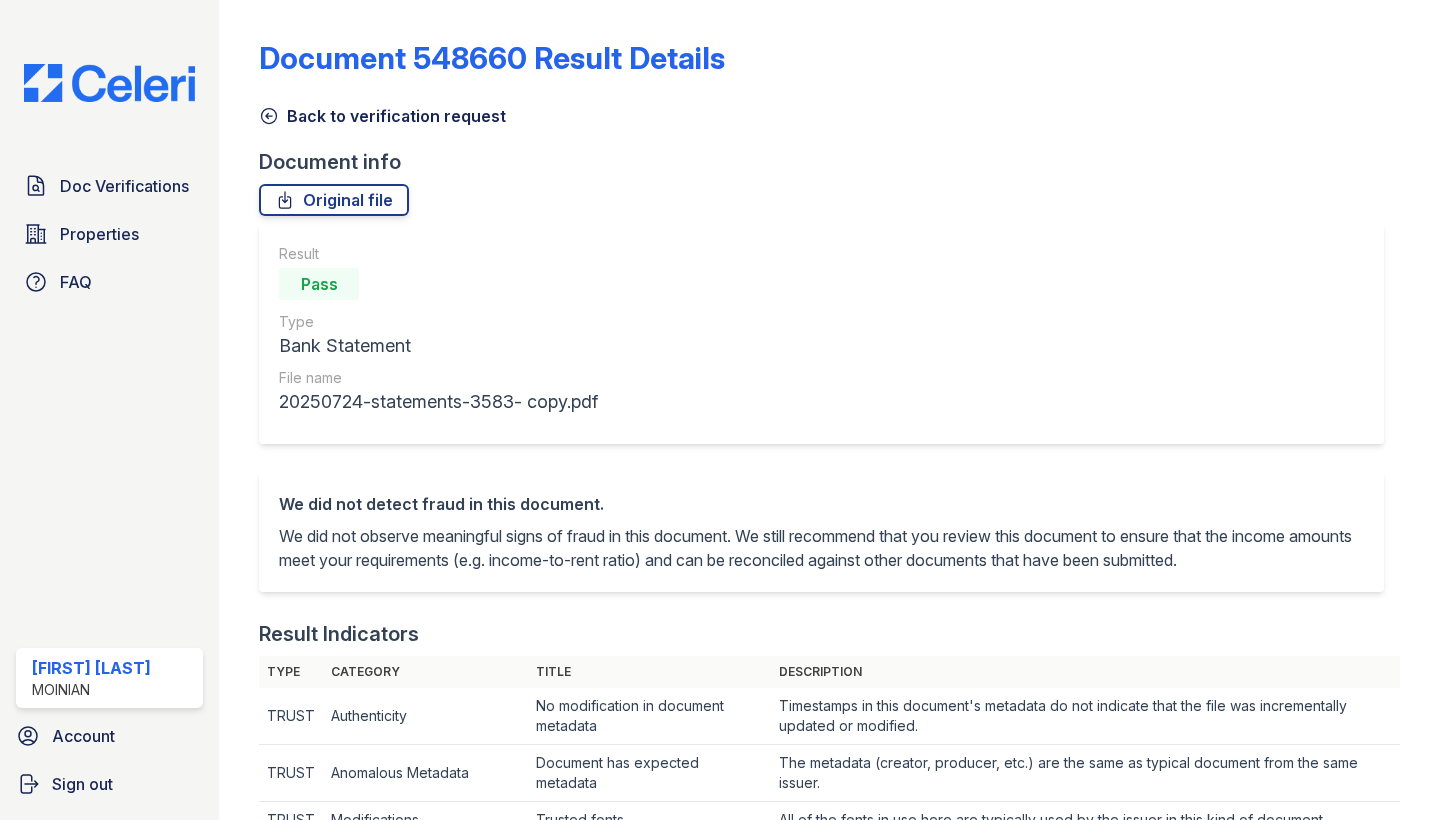 scroll, scrollTop: 0, scrollLeft: 0, axis: both 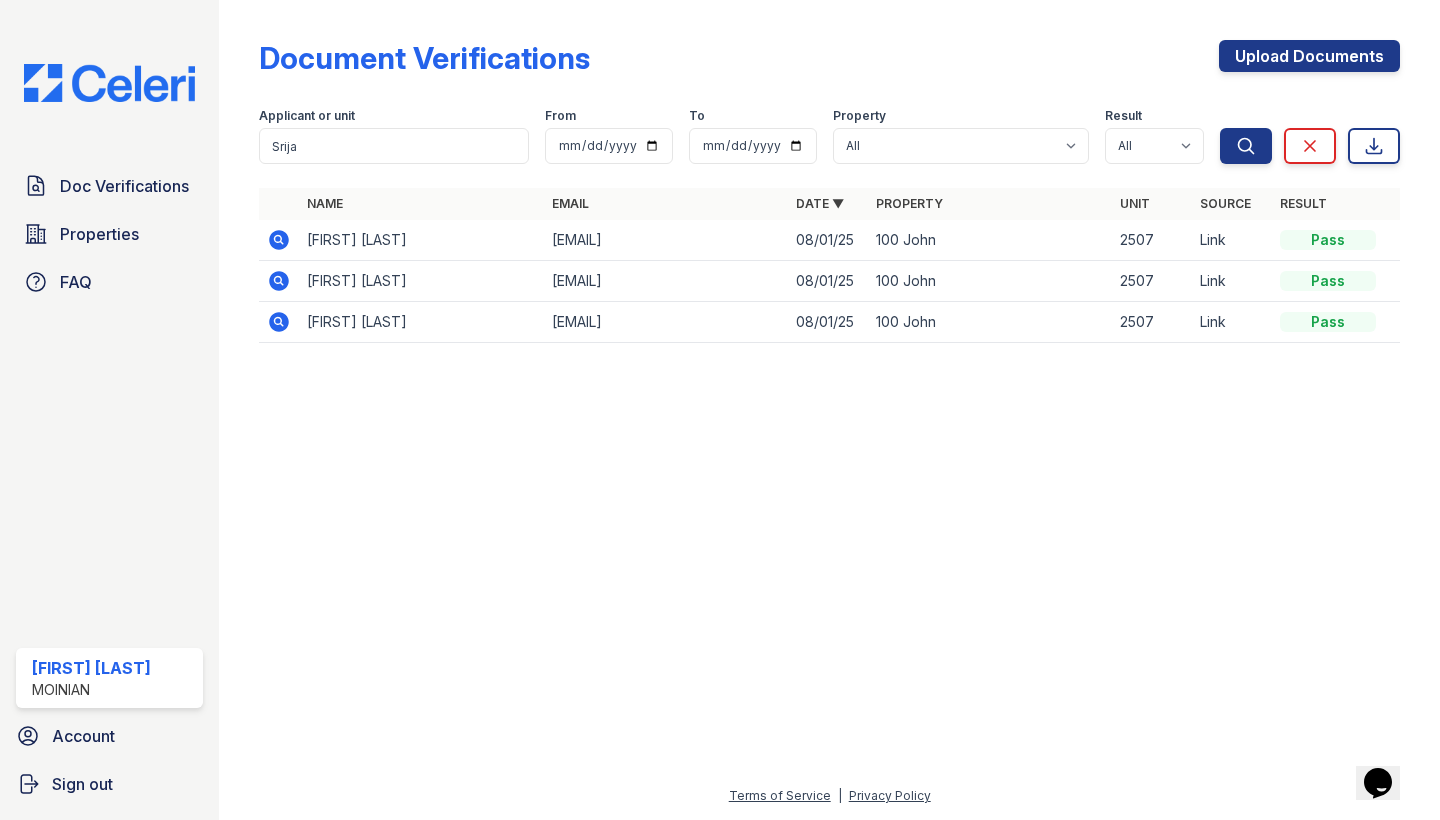 click 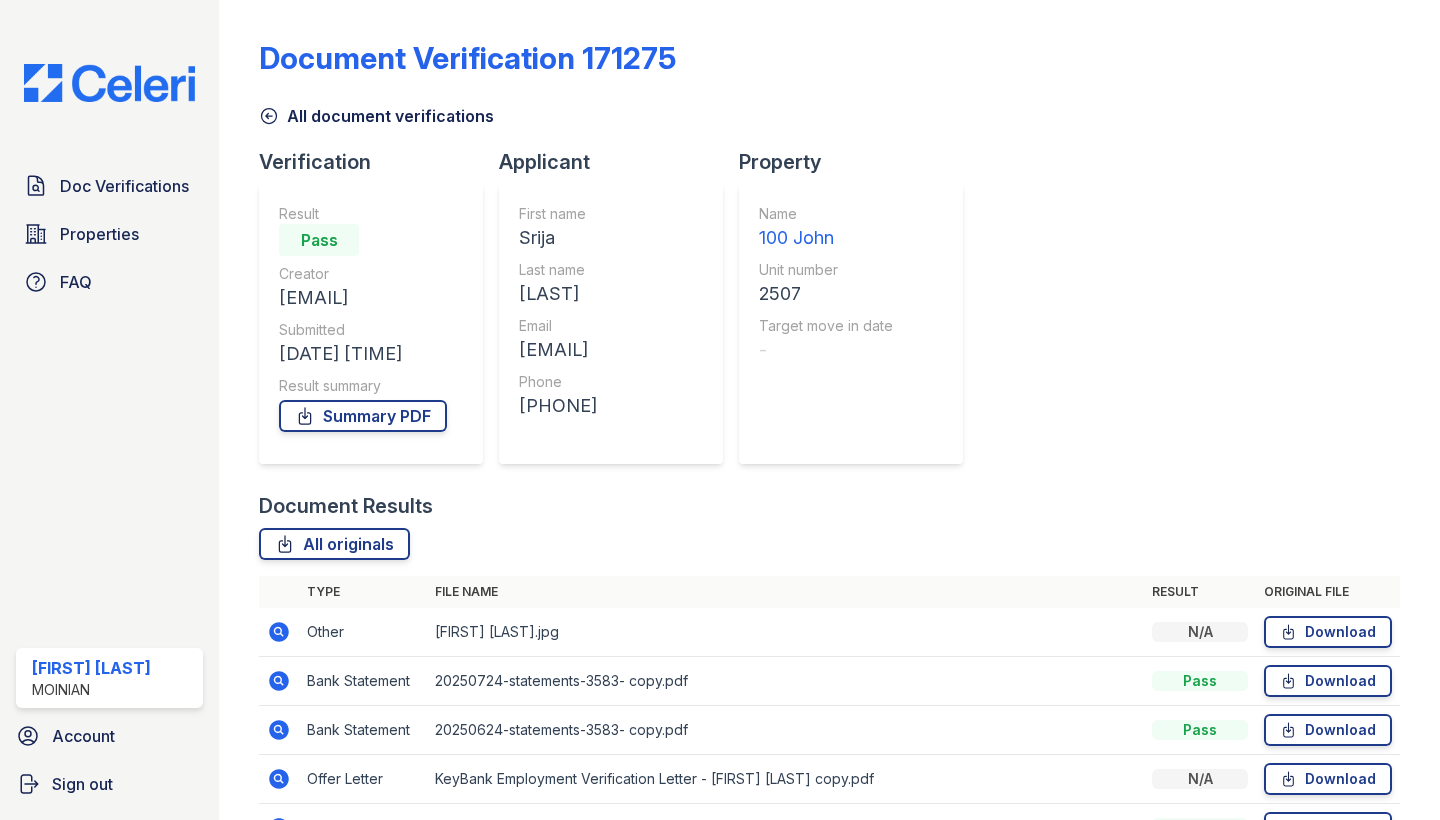 scroll, scrollTop: 0, scrollLeft: 0, axis: both 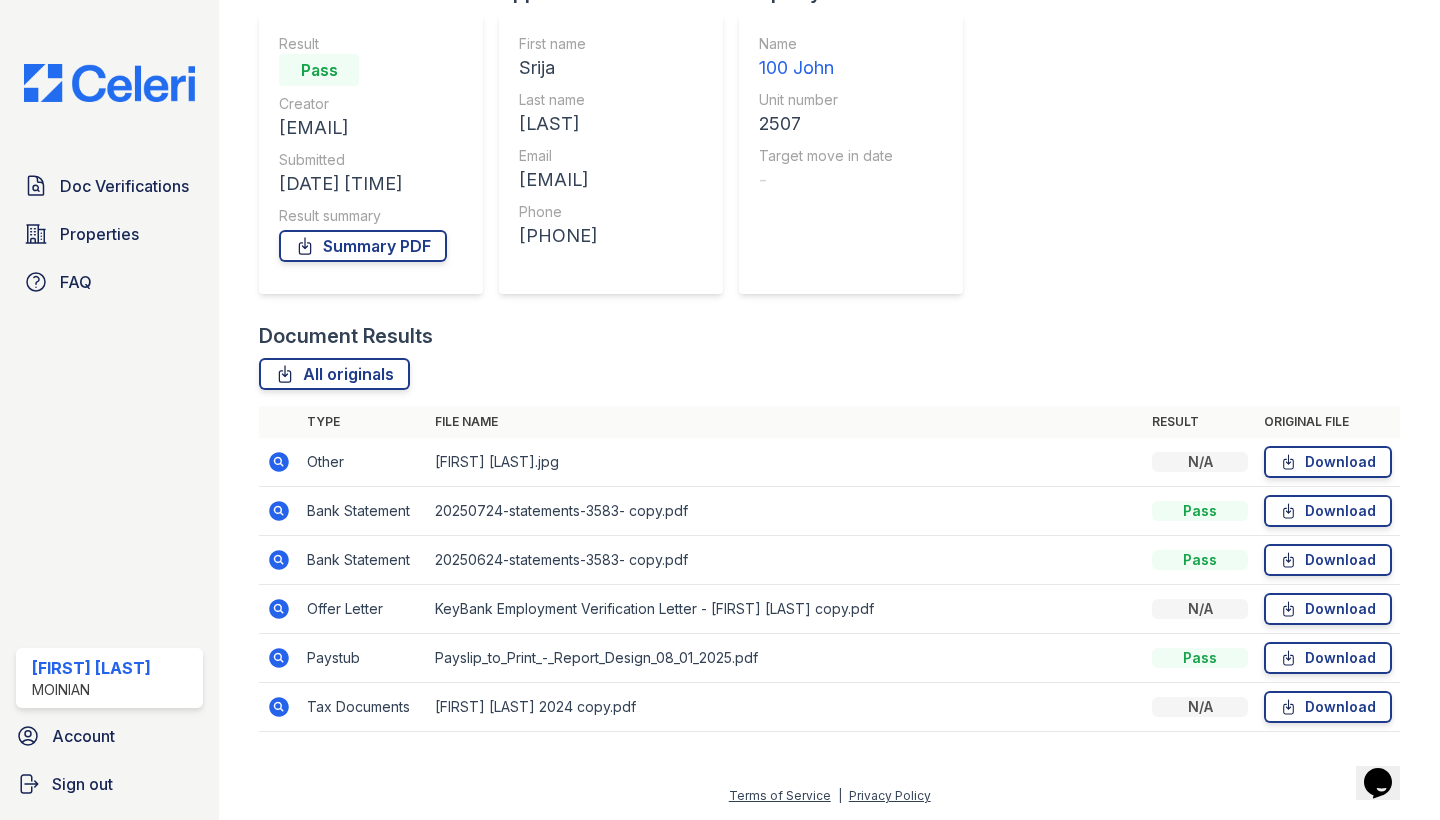 click 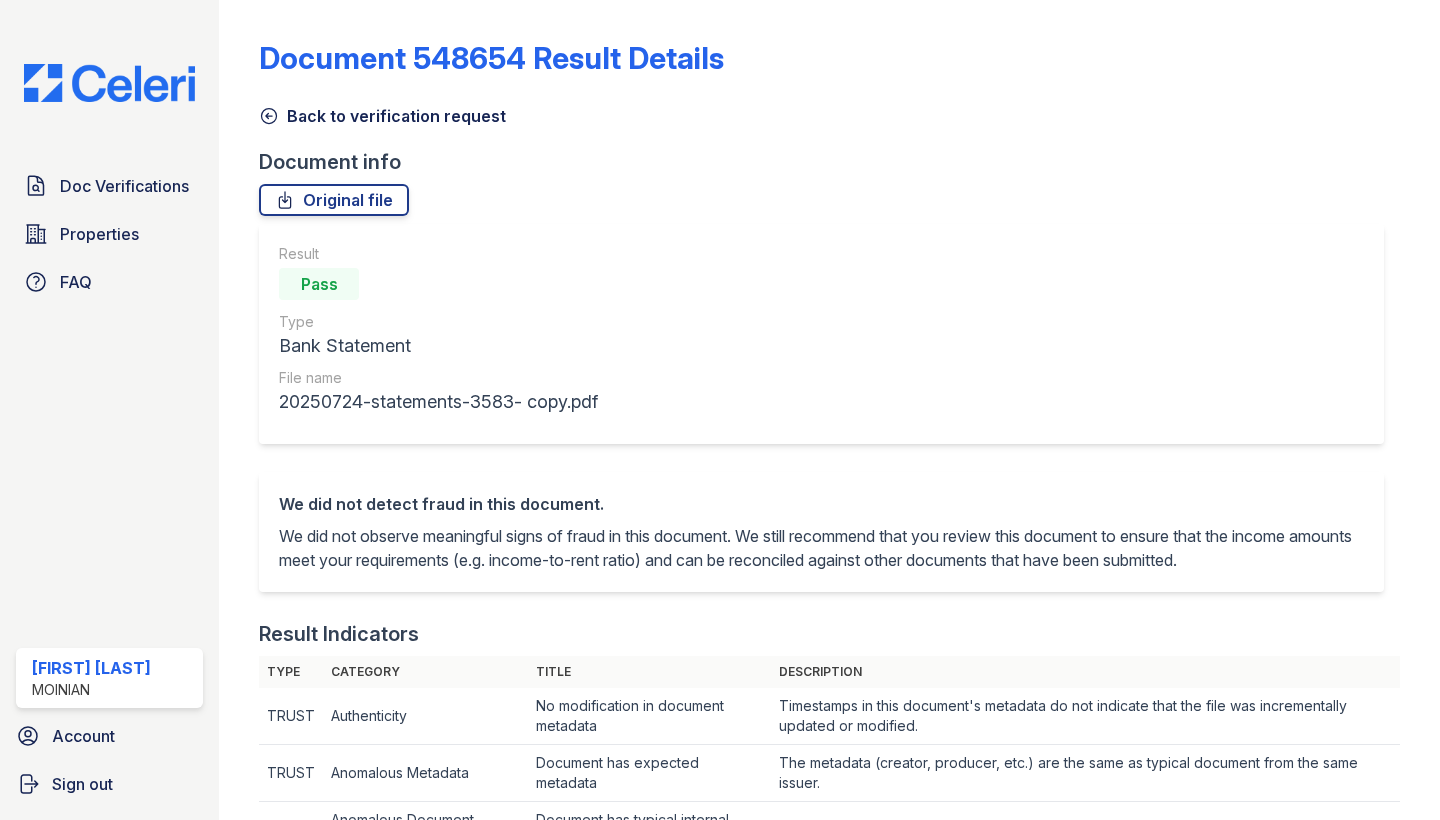 scroll, scrollTop: 0, scrollLeft: 0, axis: both 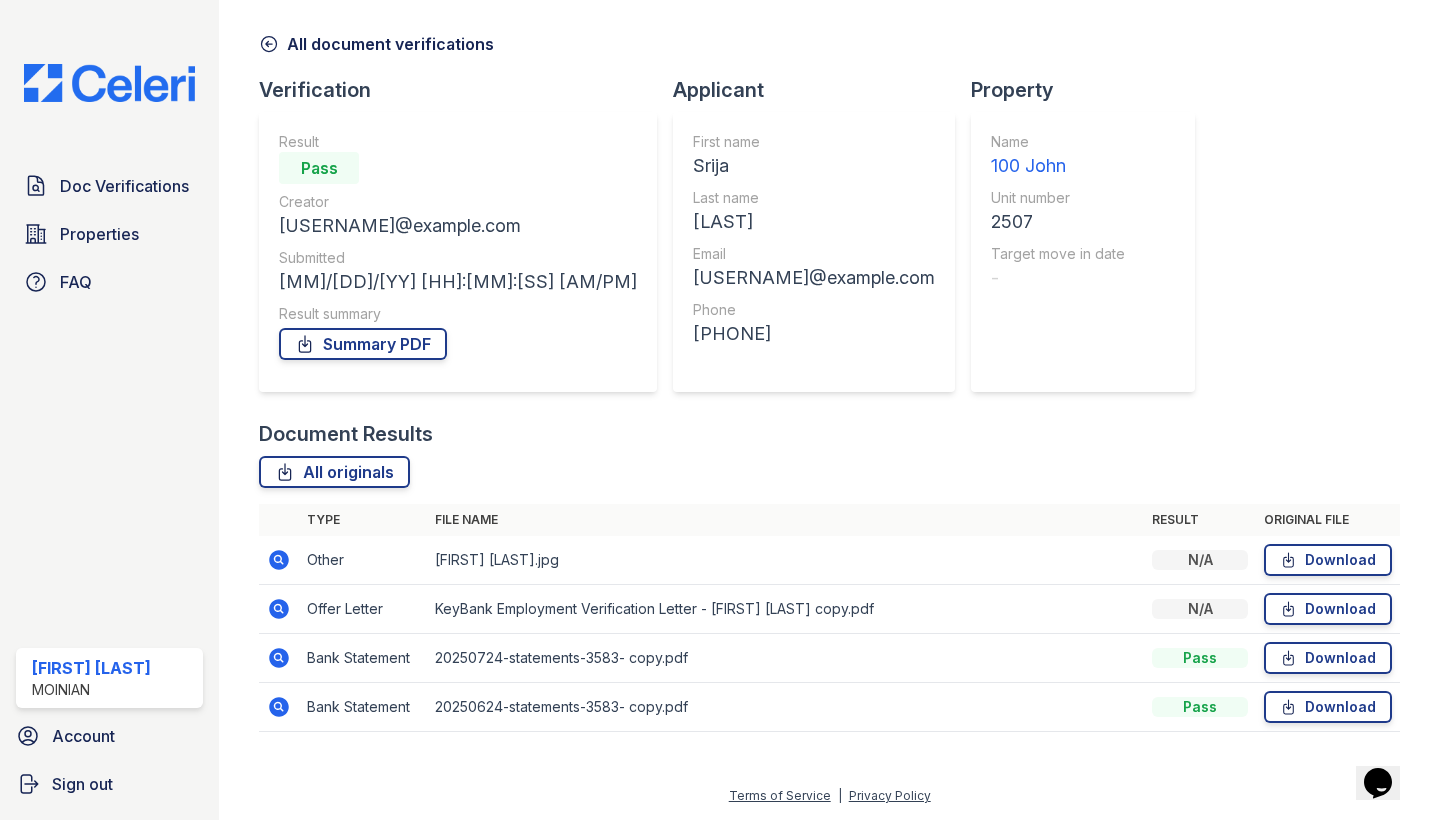 click 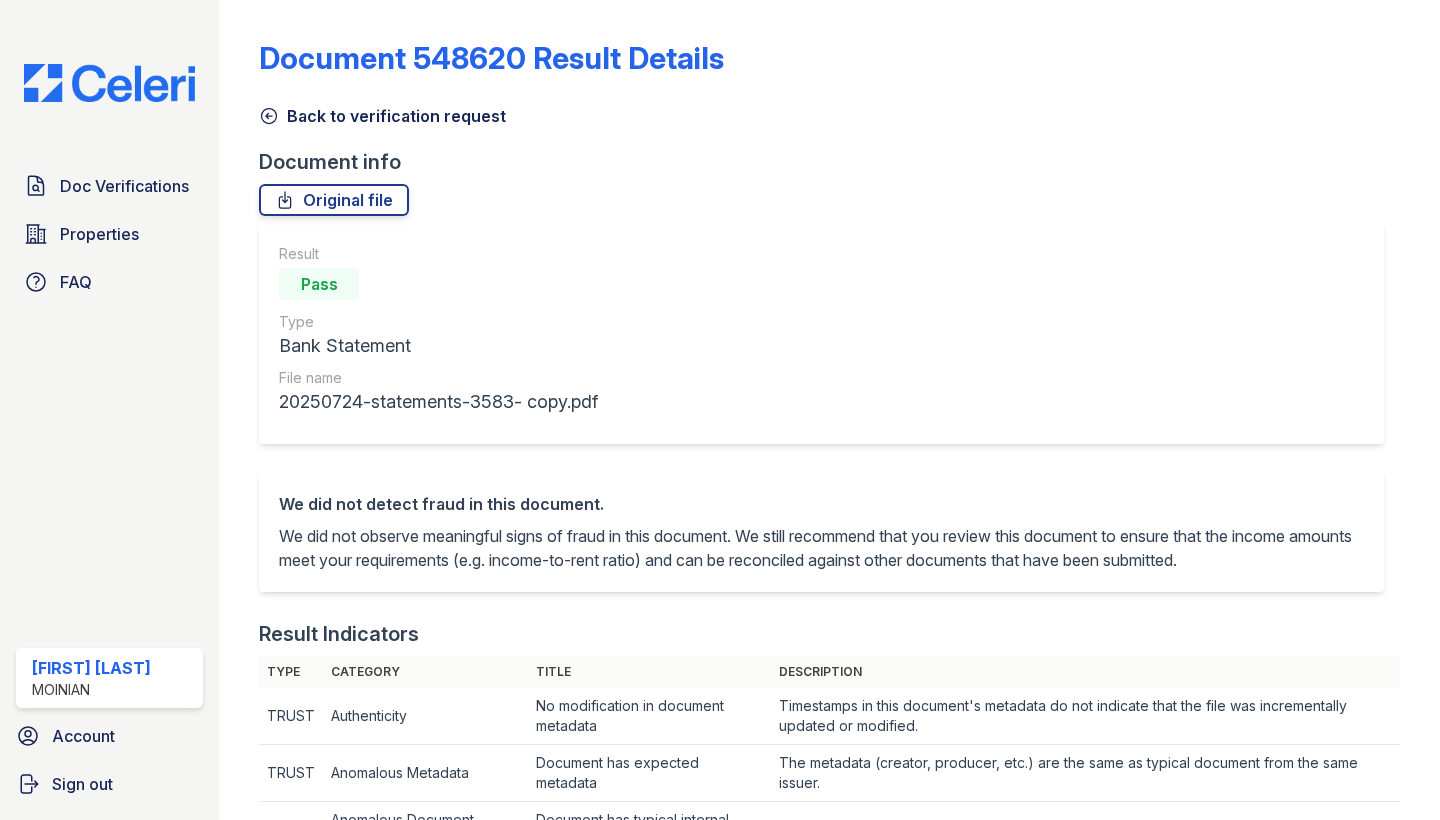 scroll, scrollTop: 0, scrollLeft: 0, axis: both 